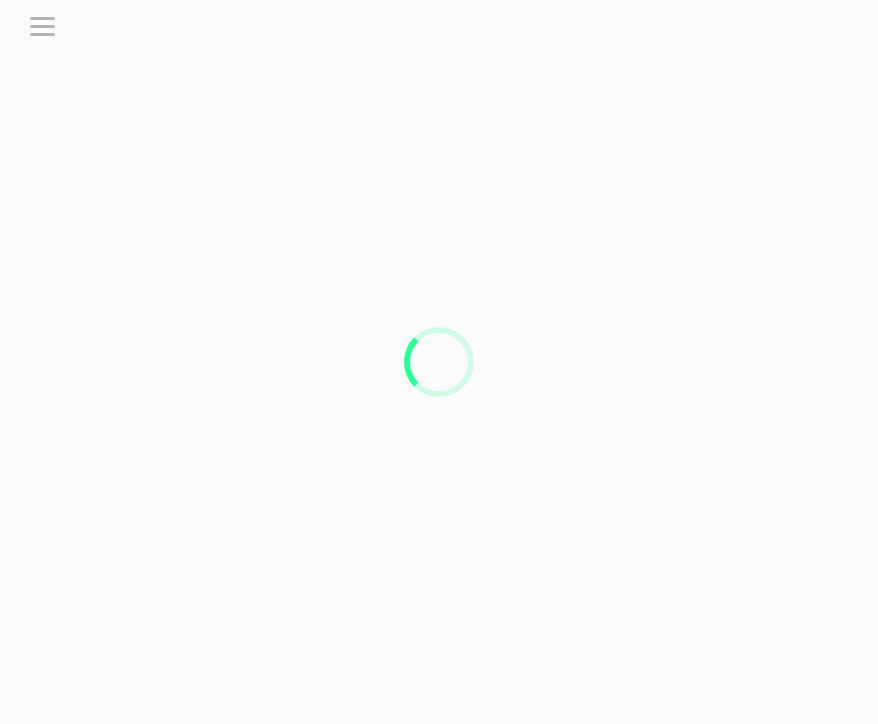 scroll, scrollTop: 0, scrollLeft: 0, axis: both 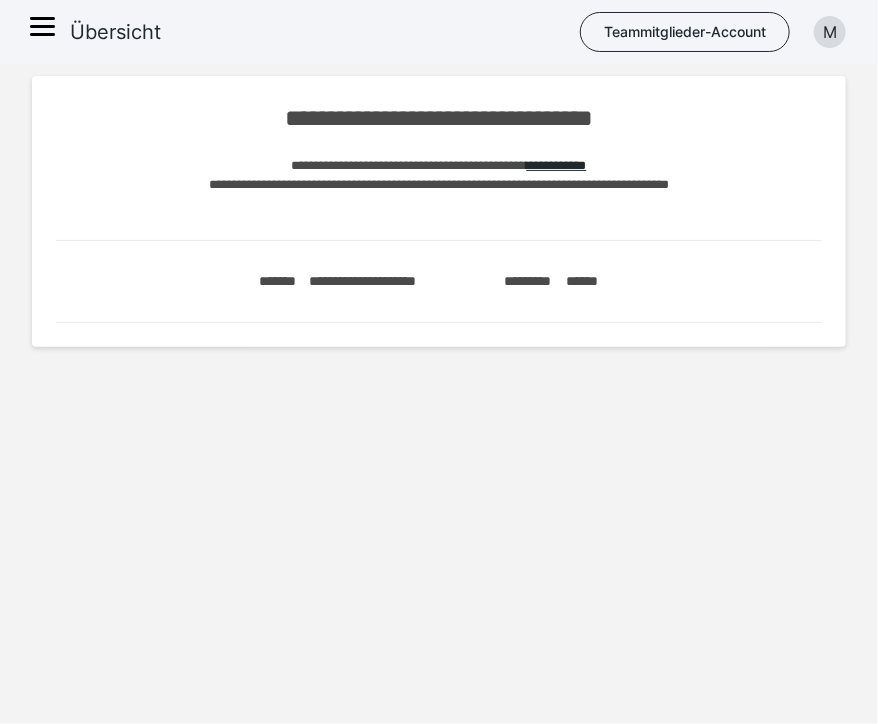 click 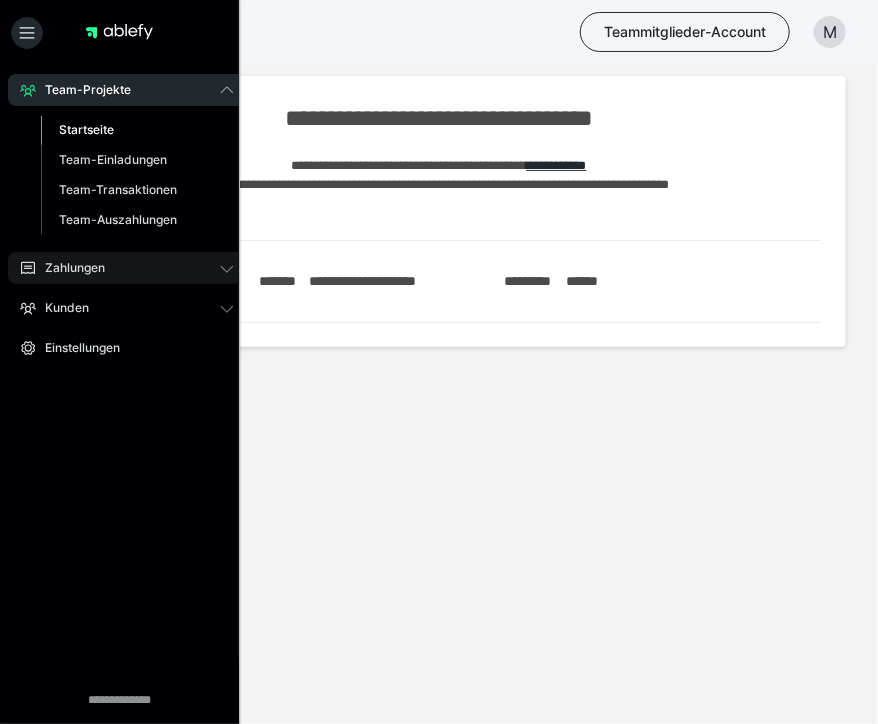 click on "Zahlungen" at bounding box center (127, 268) 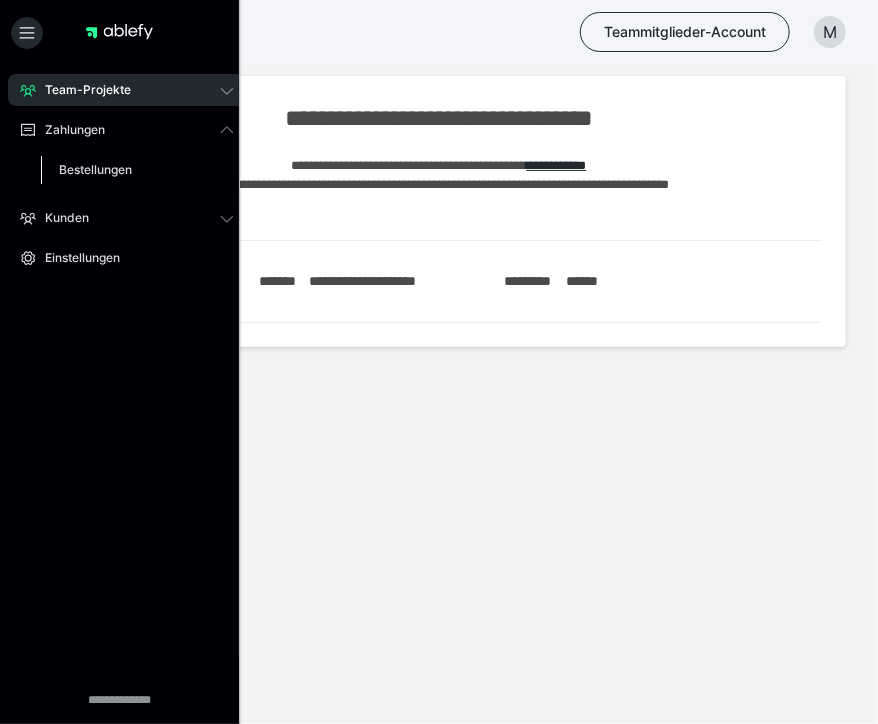 click on "Bestellungen" at bounding box center (95, 169) 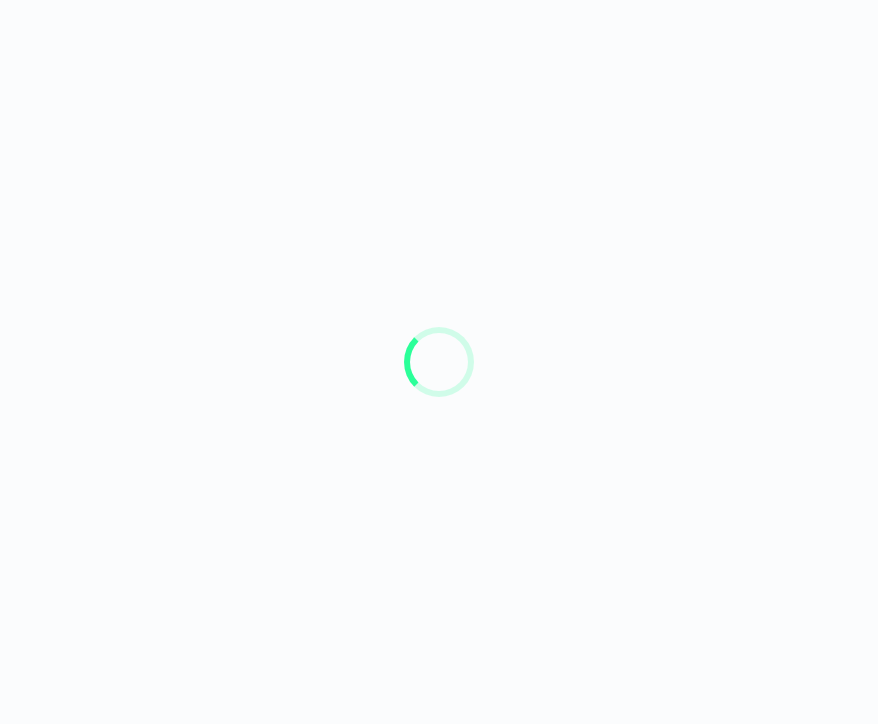 scroll, scrollTop: 0, scrollLeft: 0, axis: both 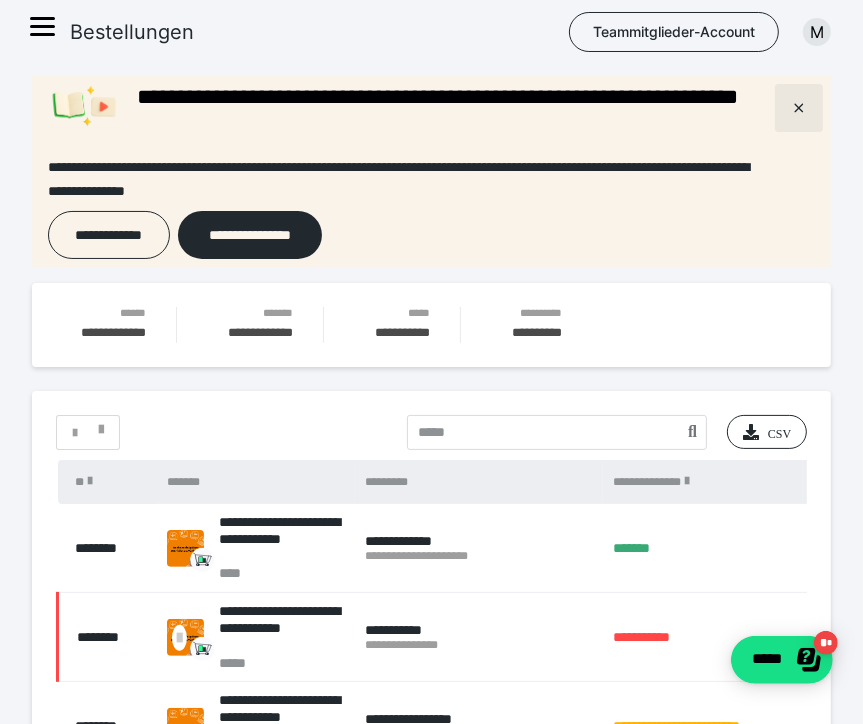 click 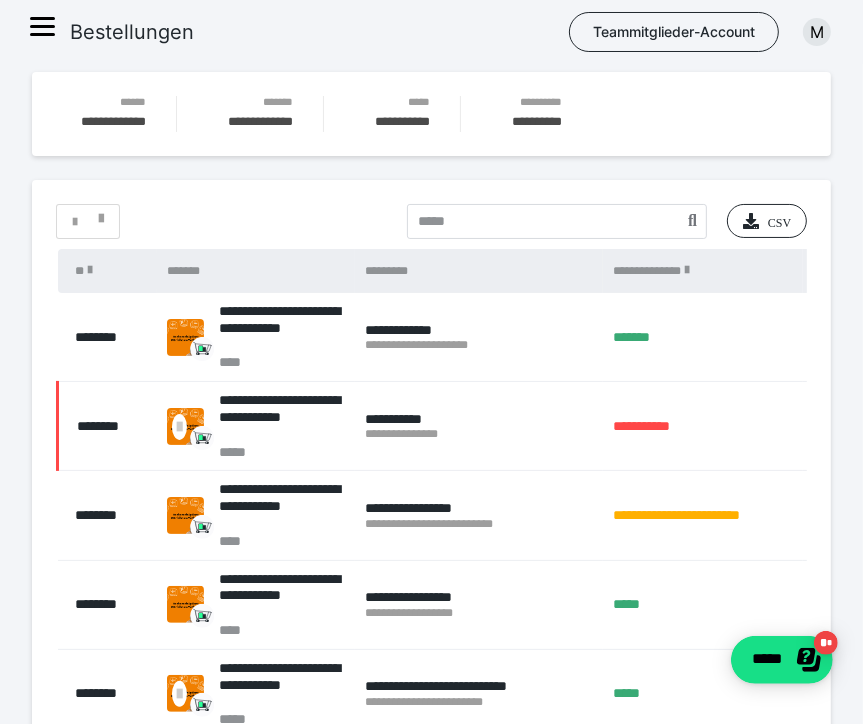 scroll, scrollTop: 0, scrollLeft: 0, axis: both 